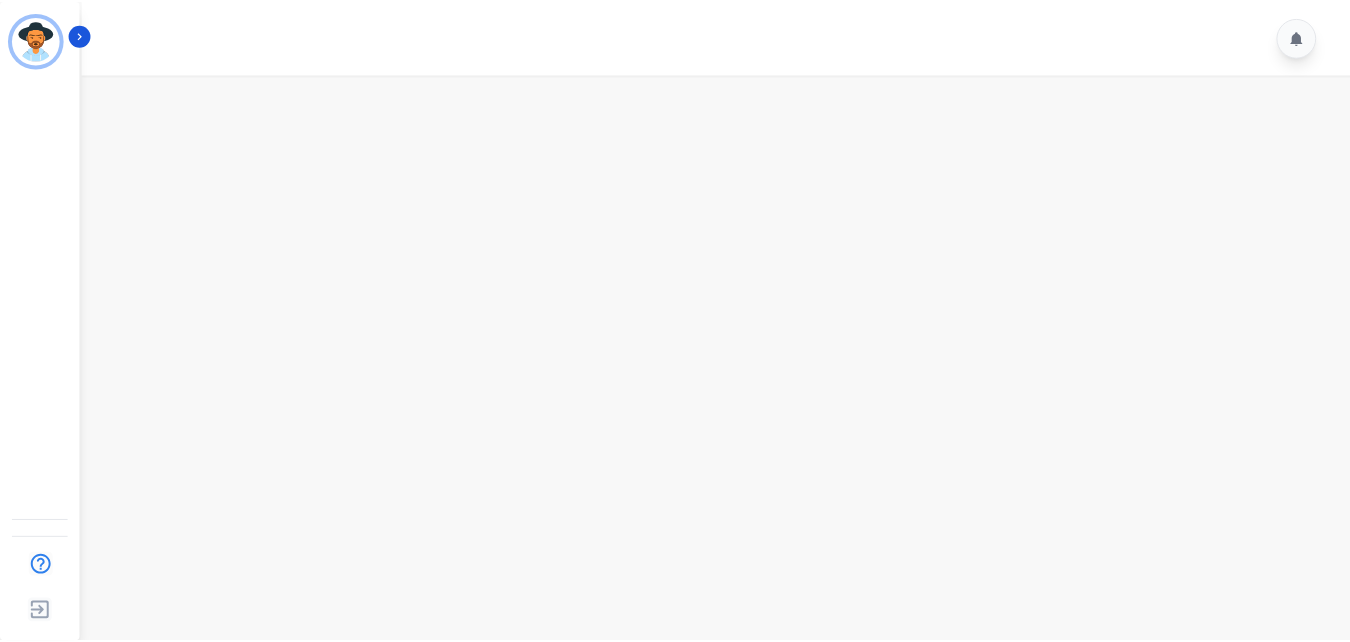 scroll, scrollTop: 0, scrollLeft: 0, axis: both 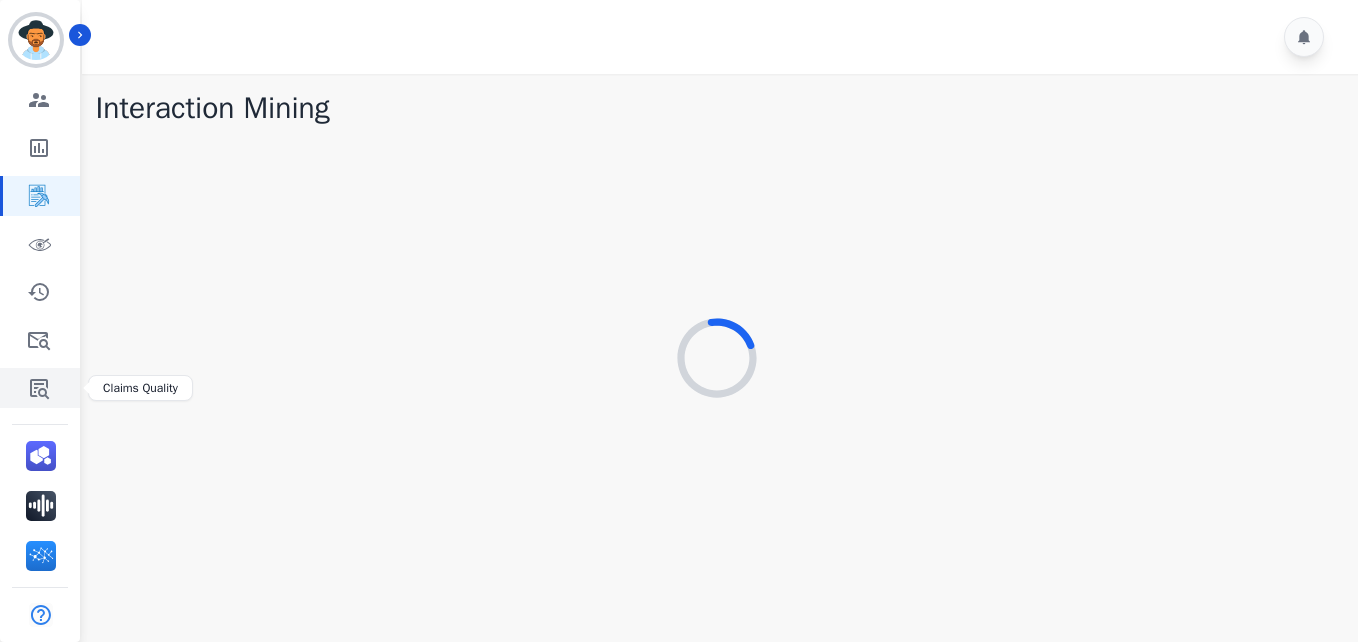 click at bounding box center [41, 388] 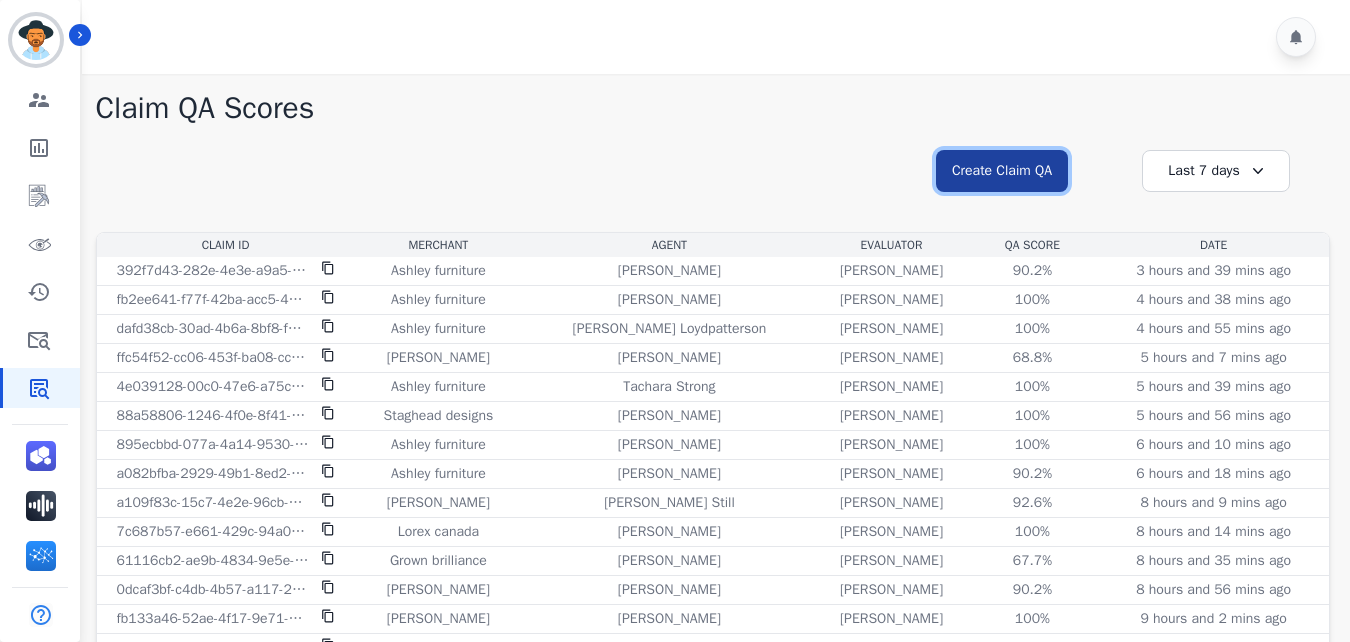 click on "Create Claim QA" at bounding box center (1002, 171) 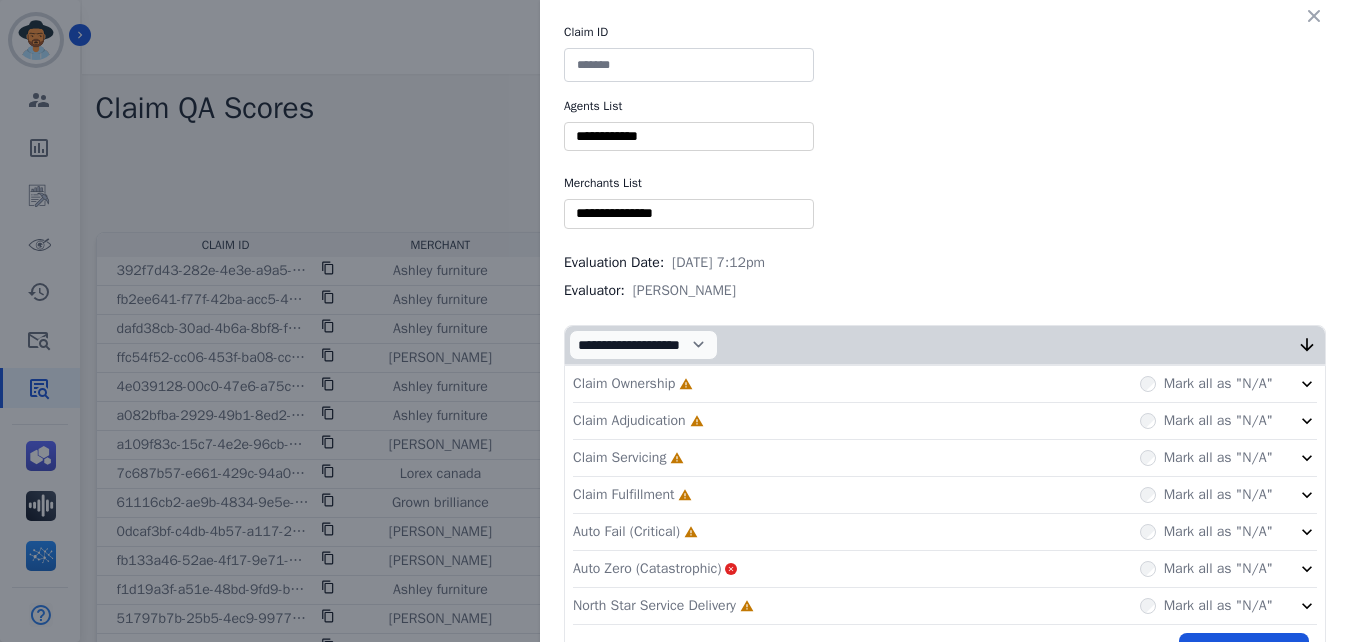 click at bounding box center (689, 65) 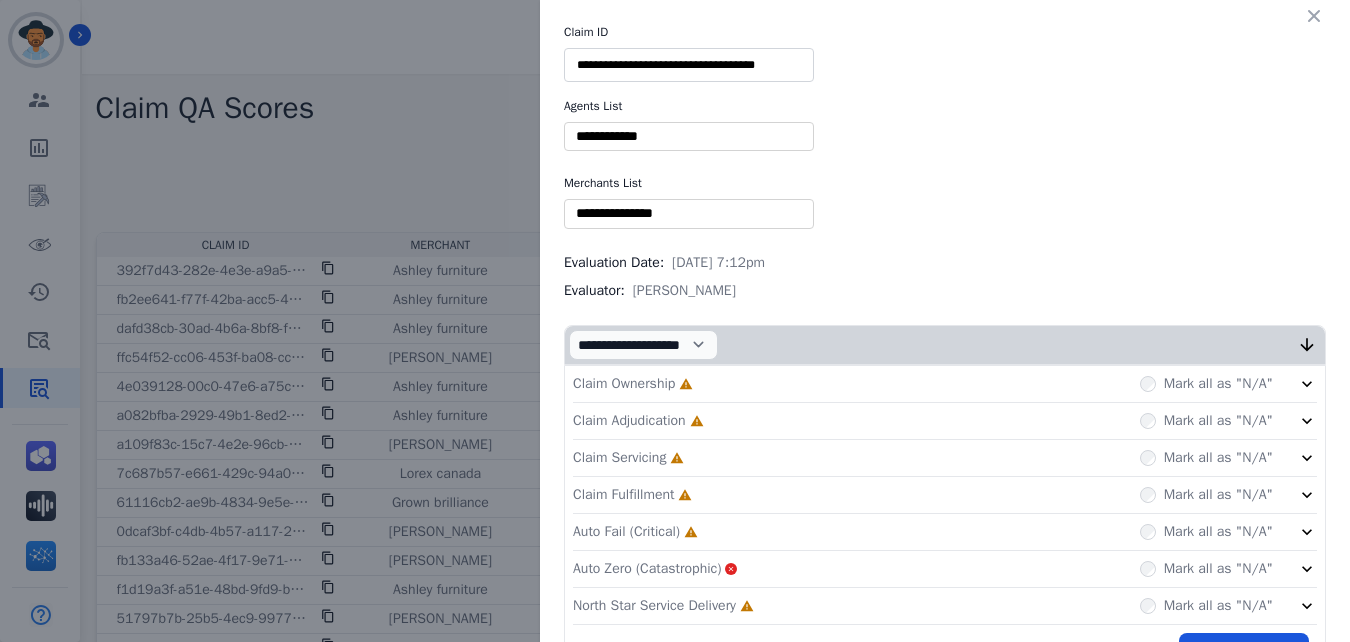 scroll, scrollTop: 0, scrollLeft: 3, axis: horizontal 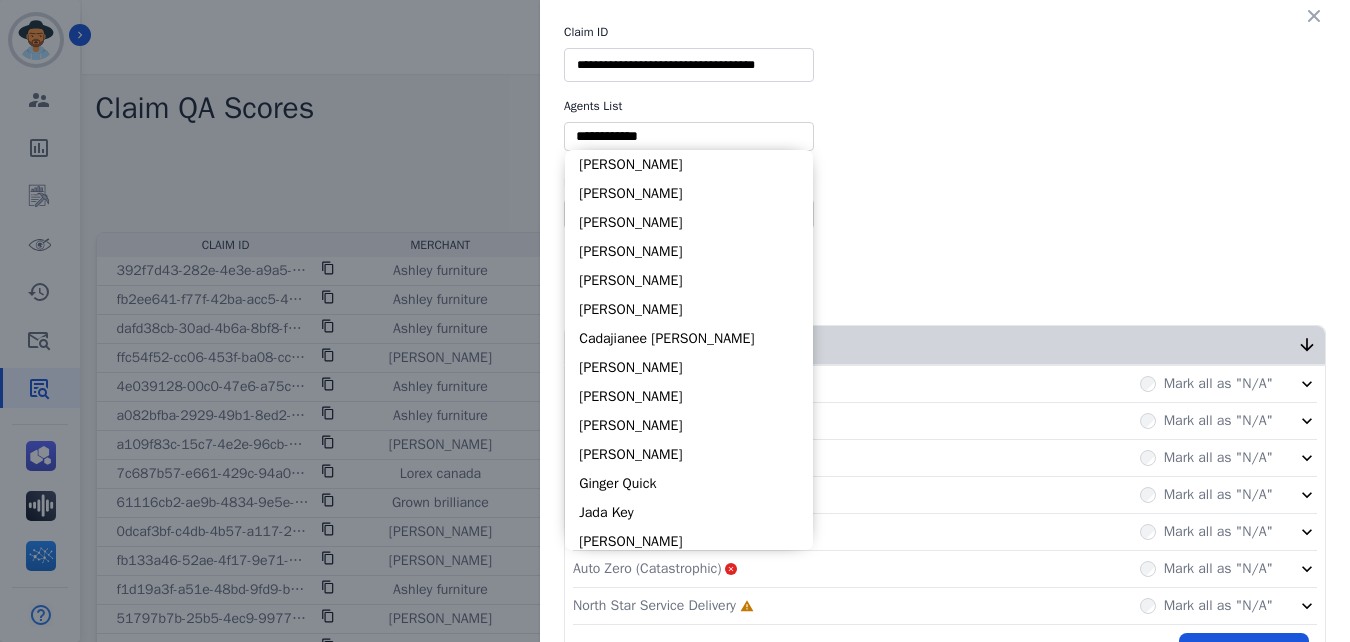 click at bounding box center (689, 136) 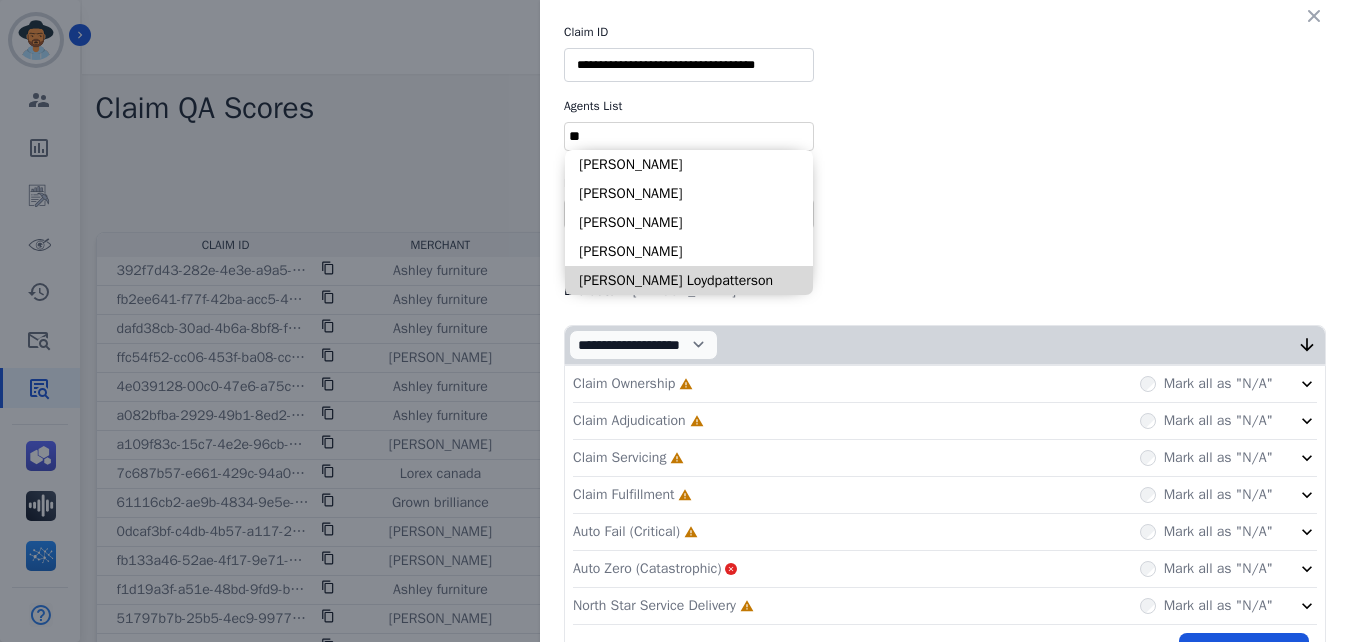 type on "**" 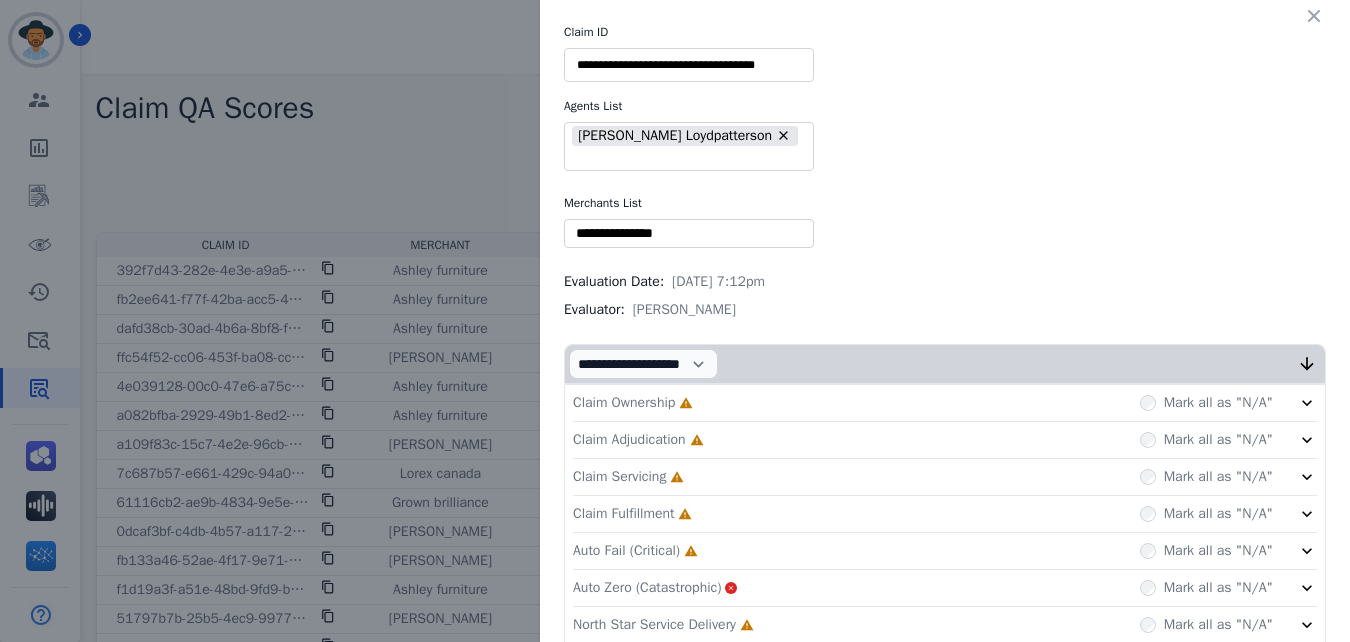 scroll, scrollTop: 0, scrollLeft: 3, axis: horizontal 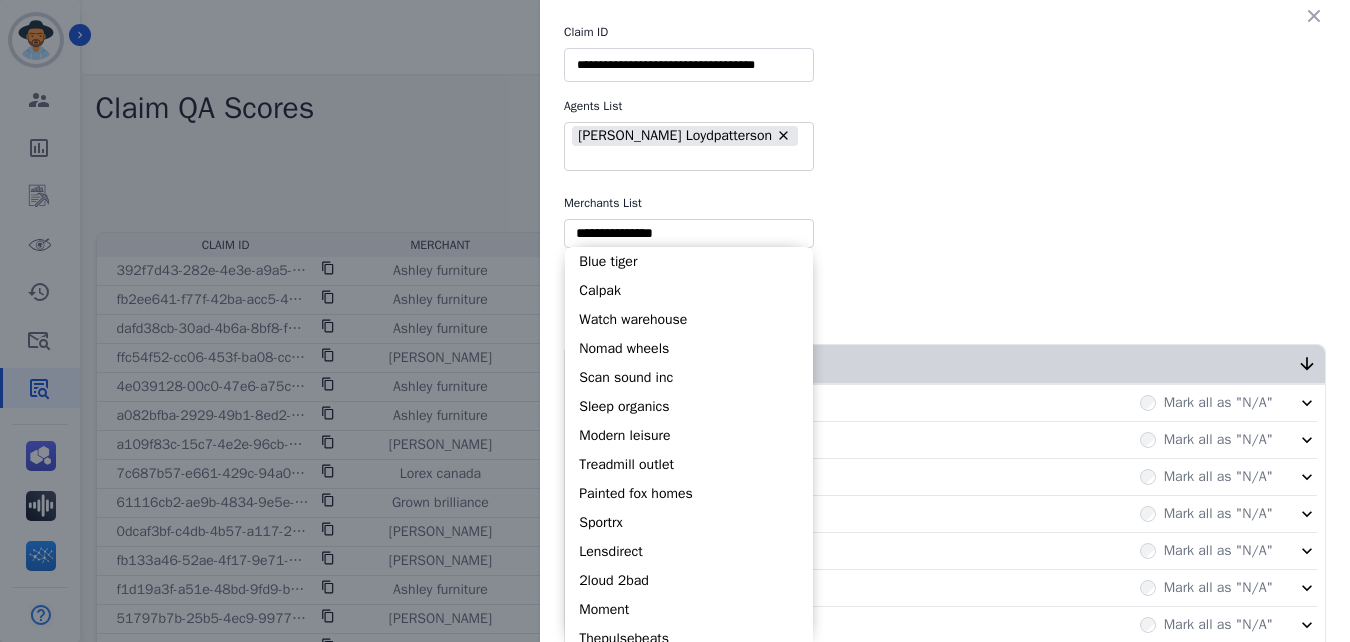 click at bounding box center (689, 233) 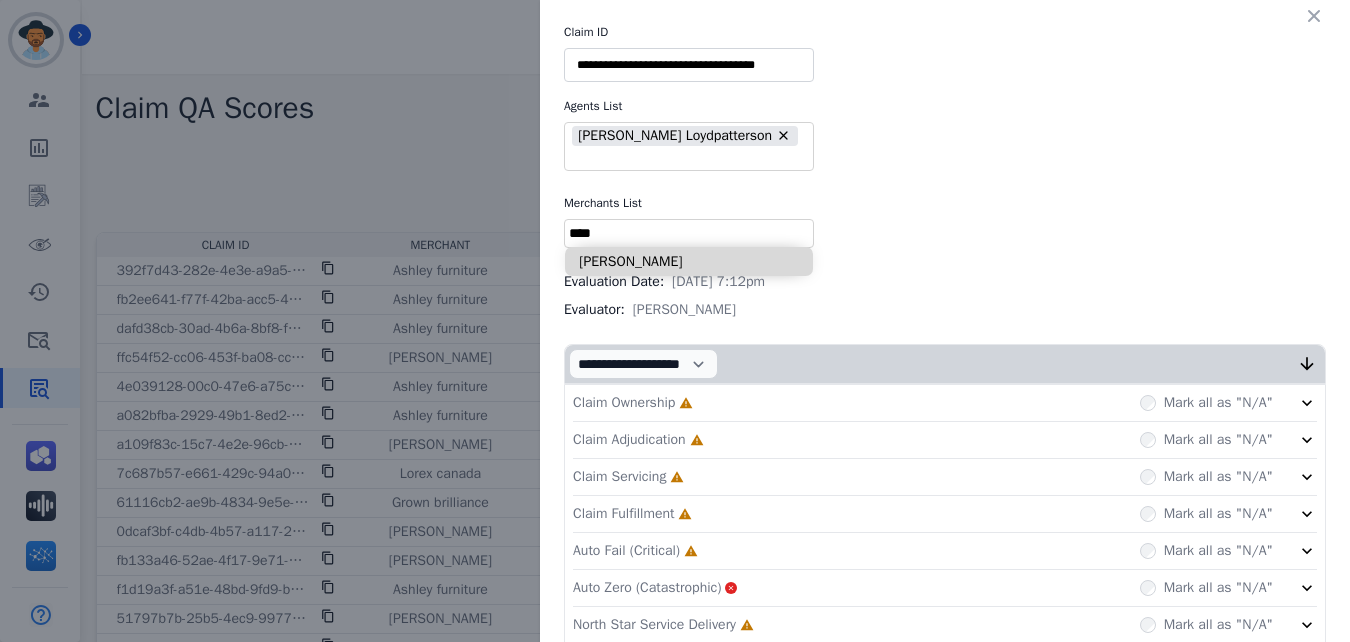 type on "****" 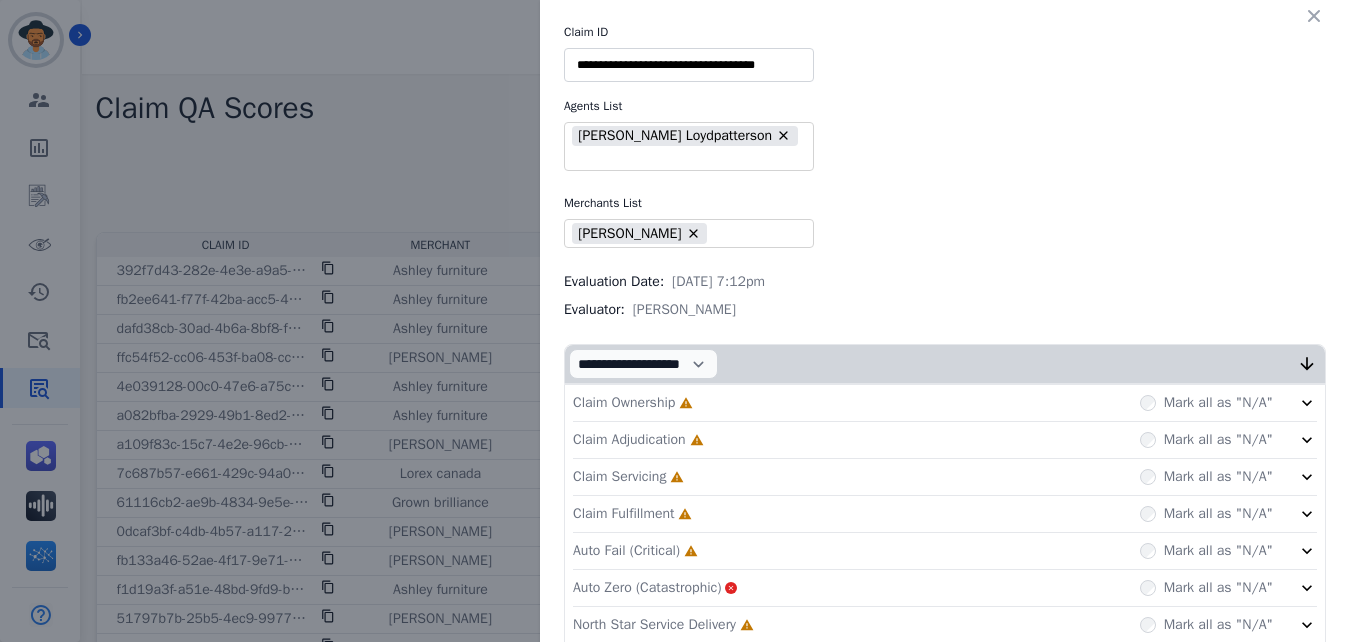 scroll, scrollTop: 60, scrollLeft: 0, axis: vertical 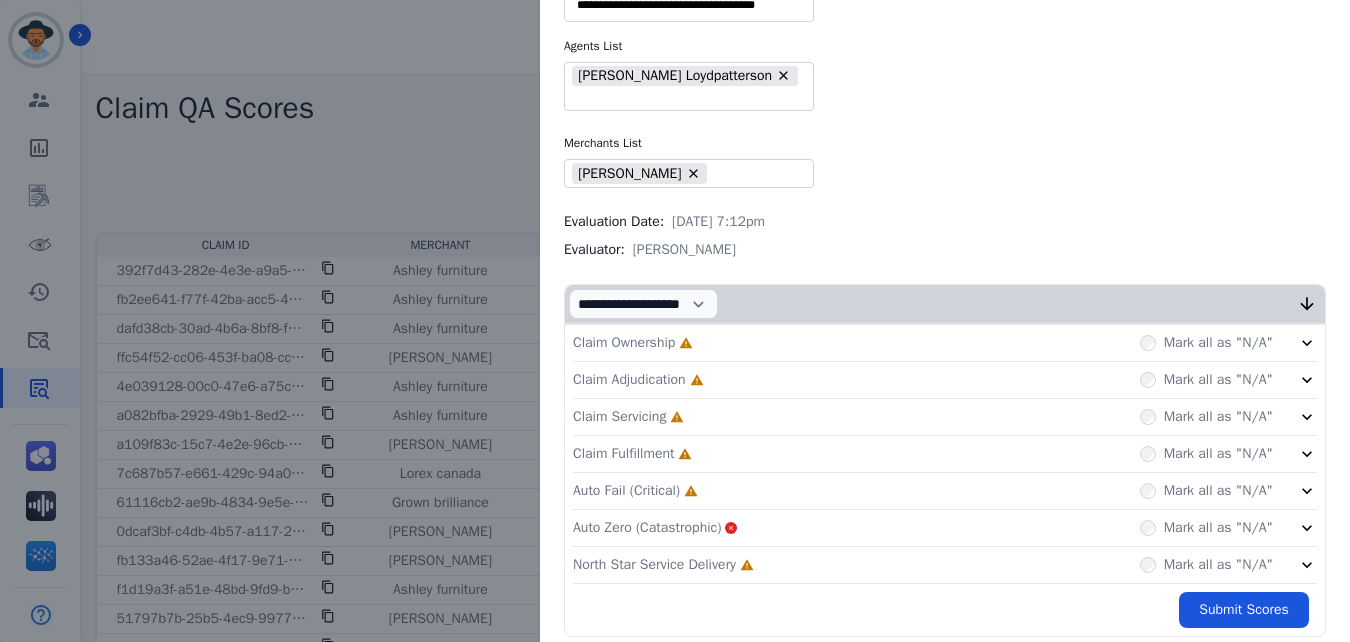 click on "Claim Ownership     Incomplete         Mark all as "N/A"" at bounding box center [945, 343] 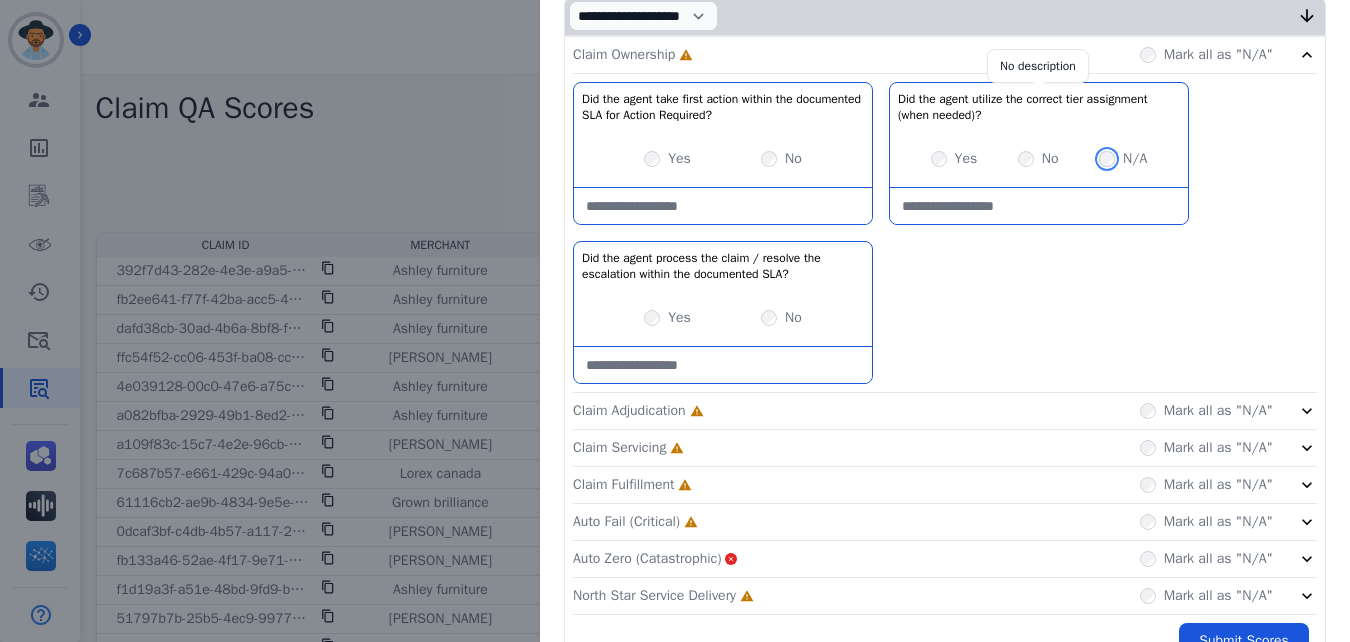 scroll, scrollTop: 379, scrollLeft: 0, axis: vertical 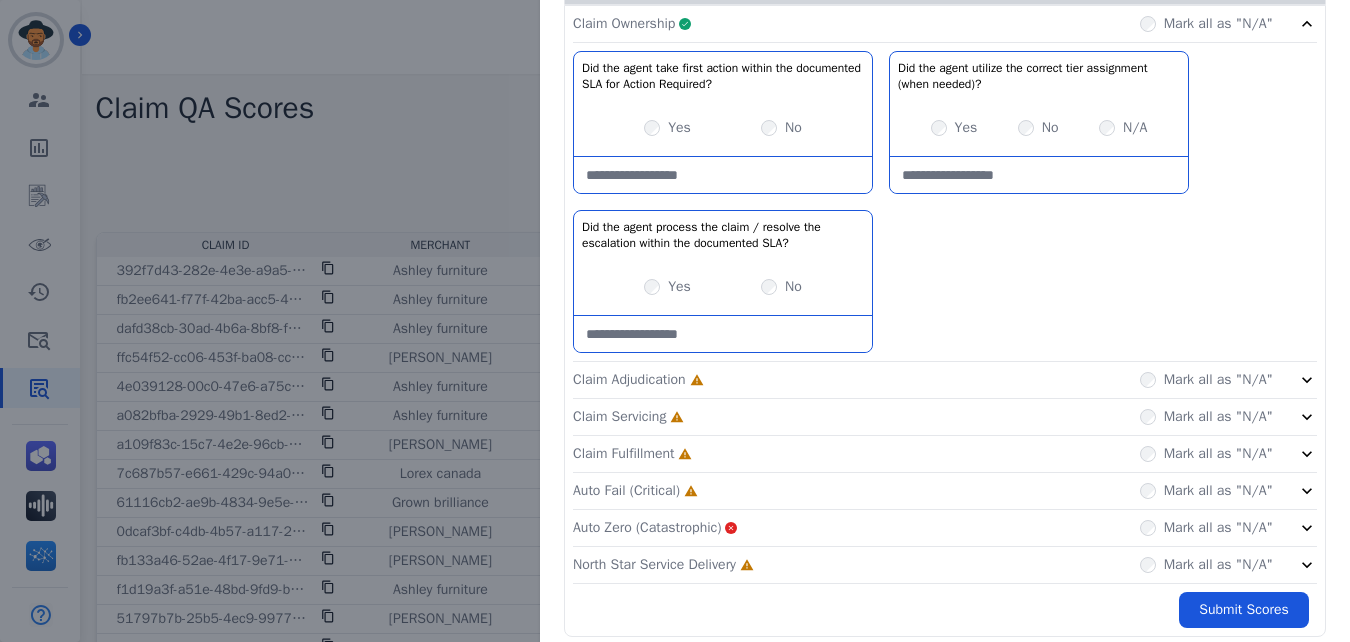 click on "Claim Adjudication     Incomplete         Mark all as "N/A"" 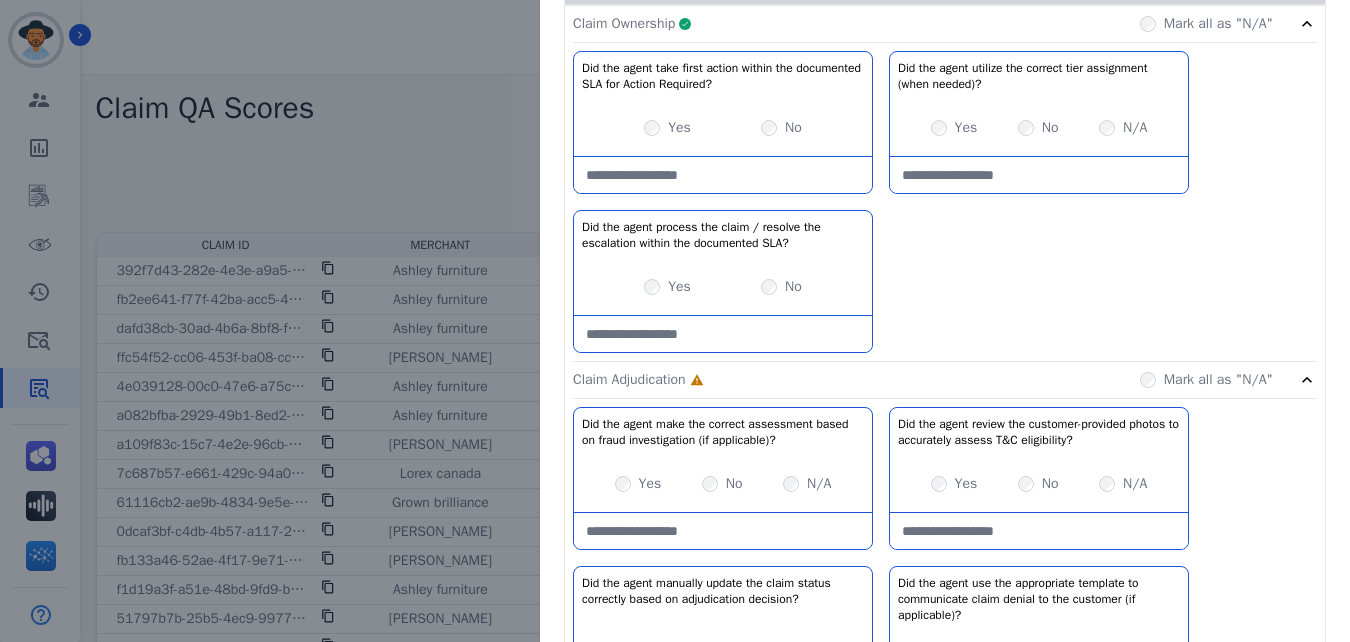 click on "Claim Ownership     Complete         Mark all as "N/A"" at bounding box center (945, 24) 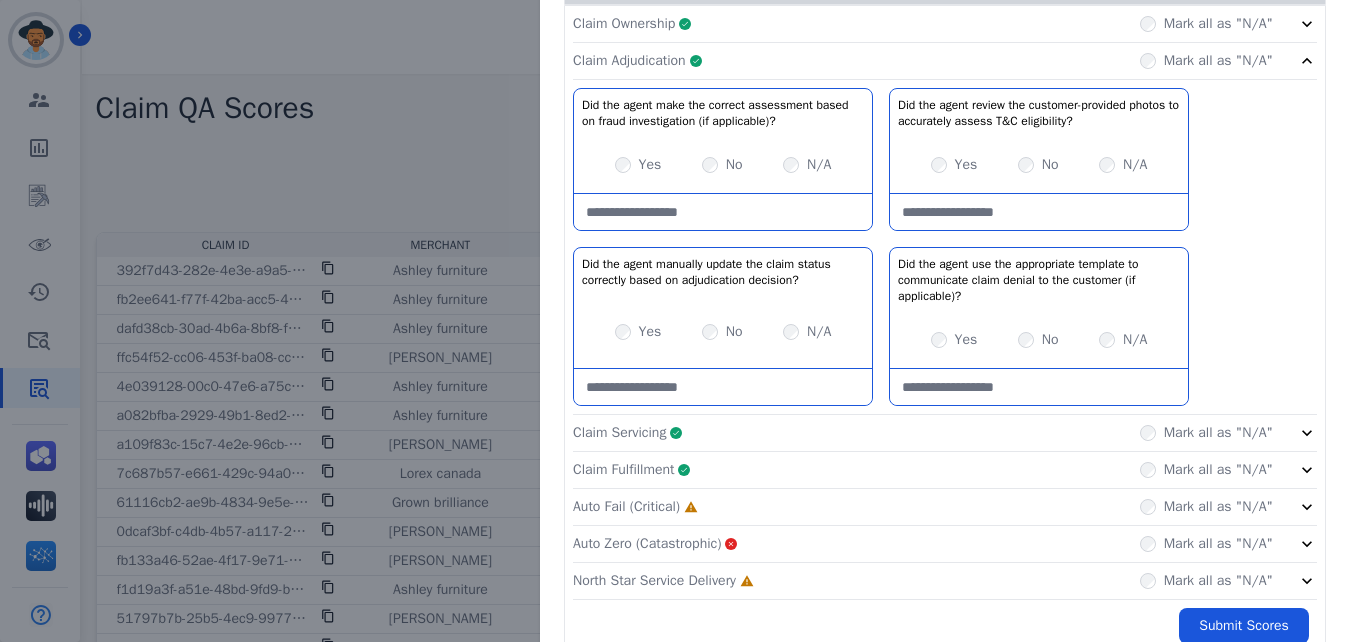 click on "Claim Adjudication     Complete         Mark all as "N/A"" 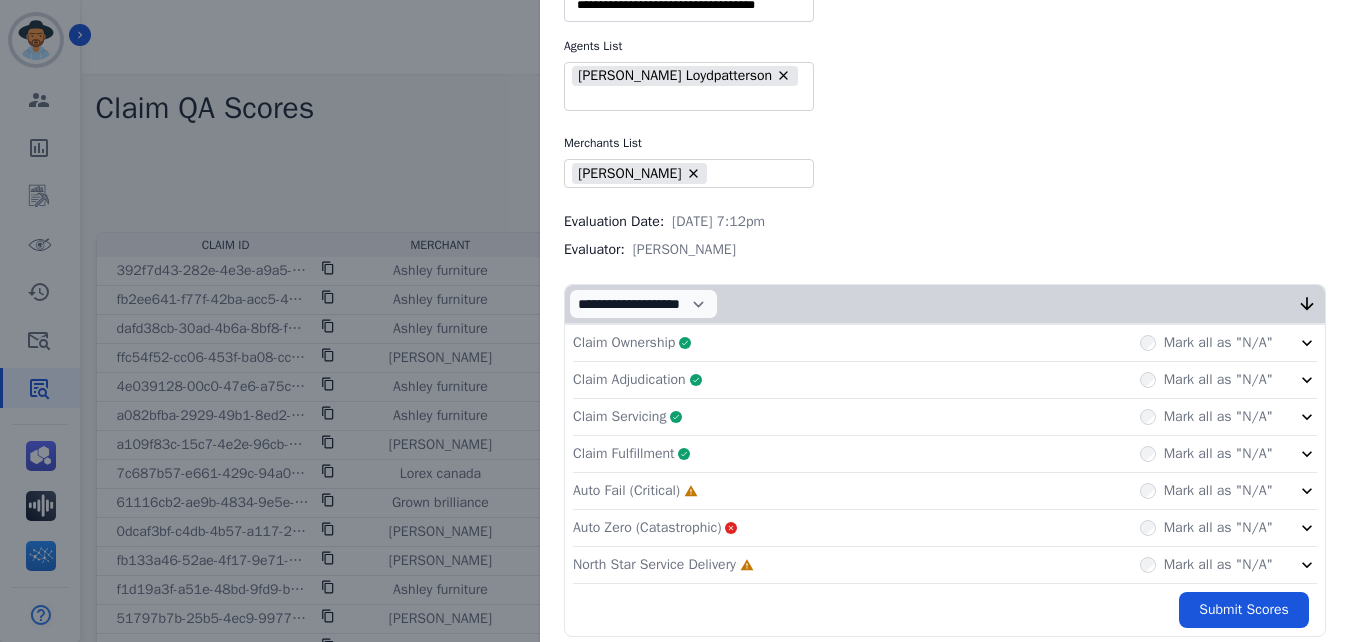 click on "Auto Fail (Critical)     Incomplete         Mark all as "N/A"" 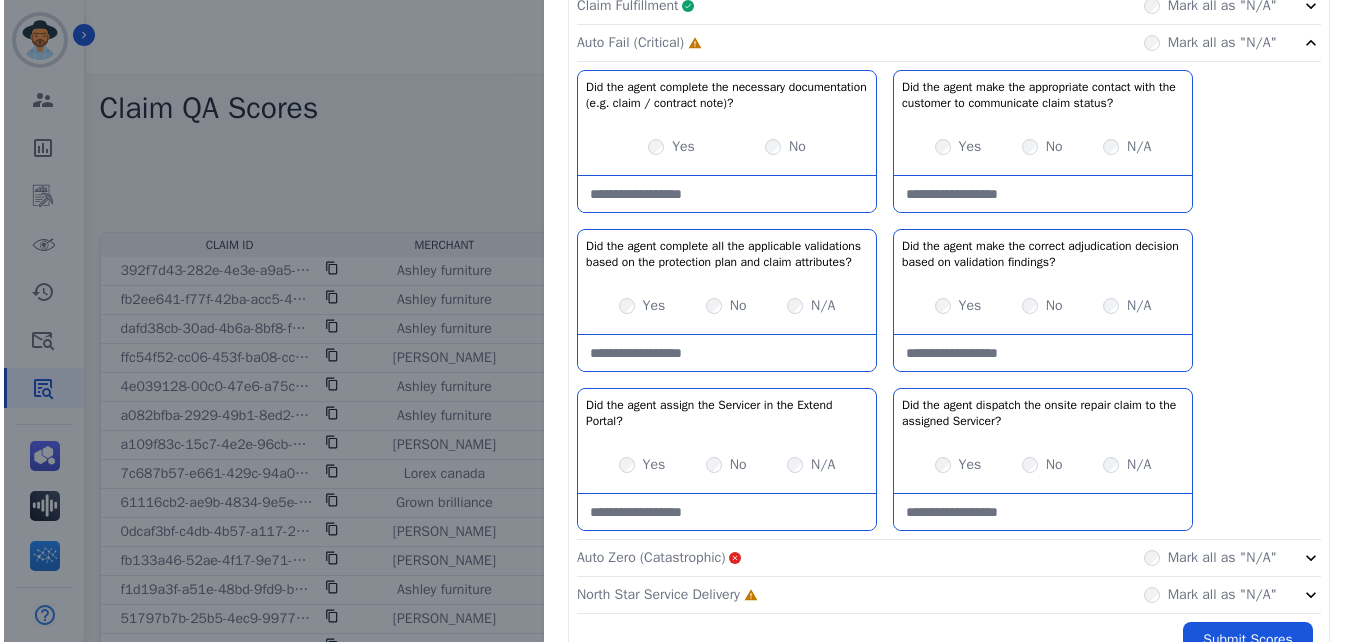 scroll, scrollTop: 510, scrollLeft: 0, axis: vertical 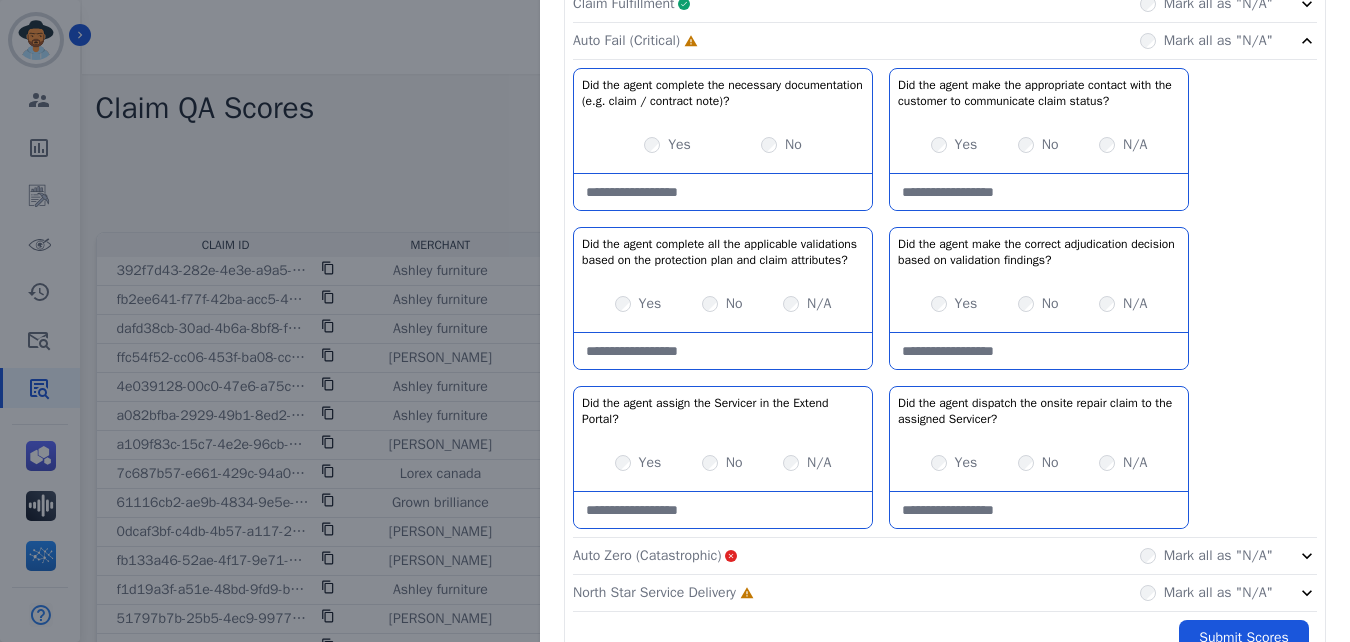 click on "Yes" at bounding box center [638, 304] 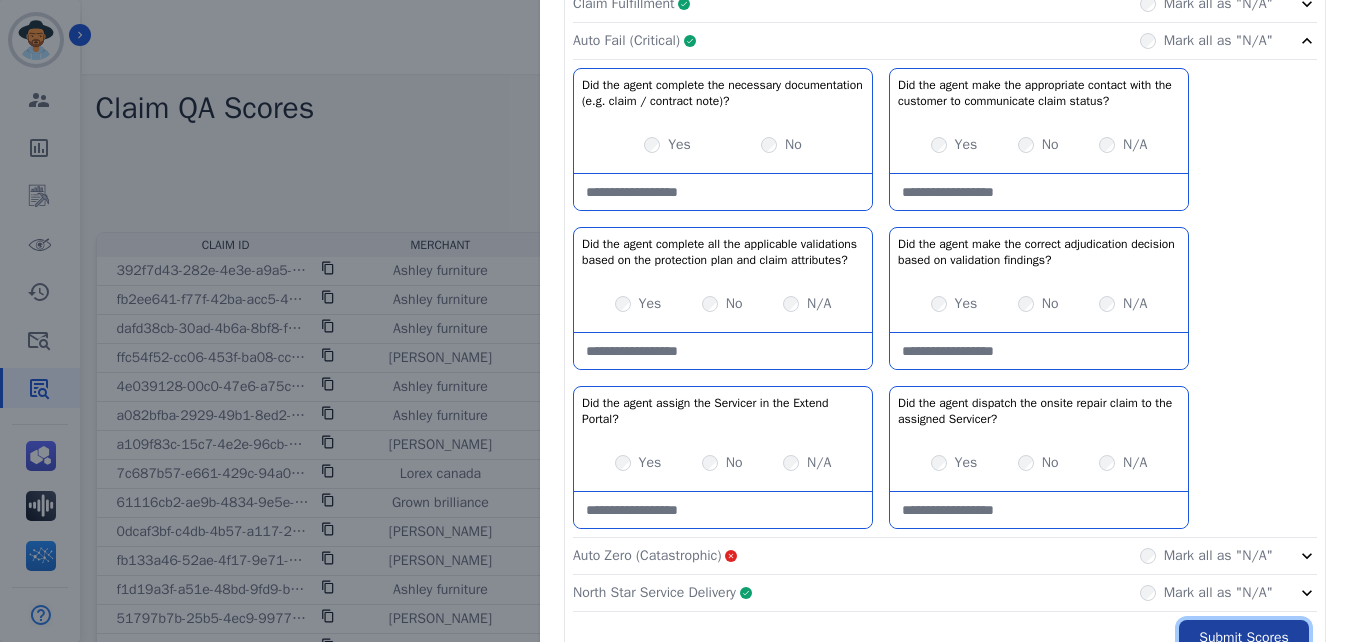 click on "Submit Scores" at bounding box center (1244, 638) 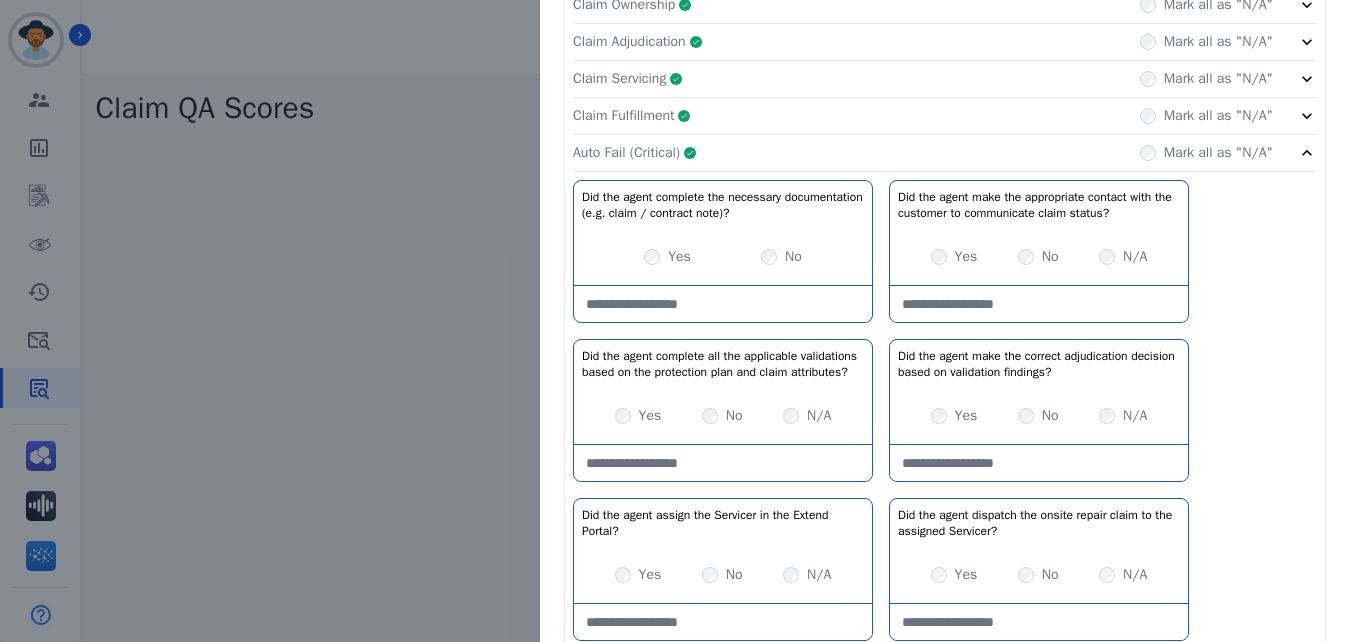 scroll, scrollTop: 622, scrollLeft: 0, axis: vertical 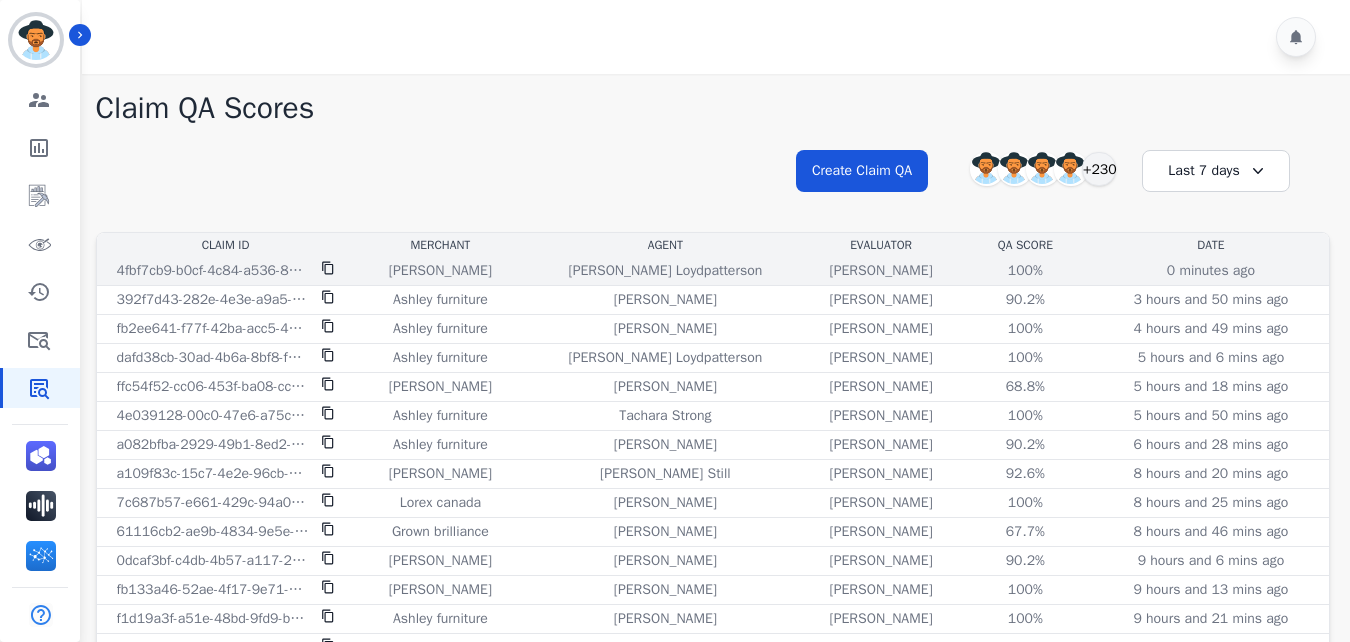 click 